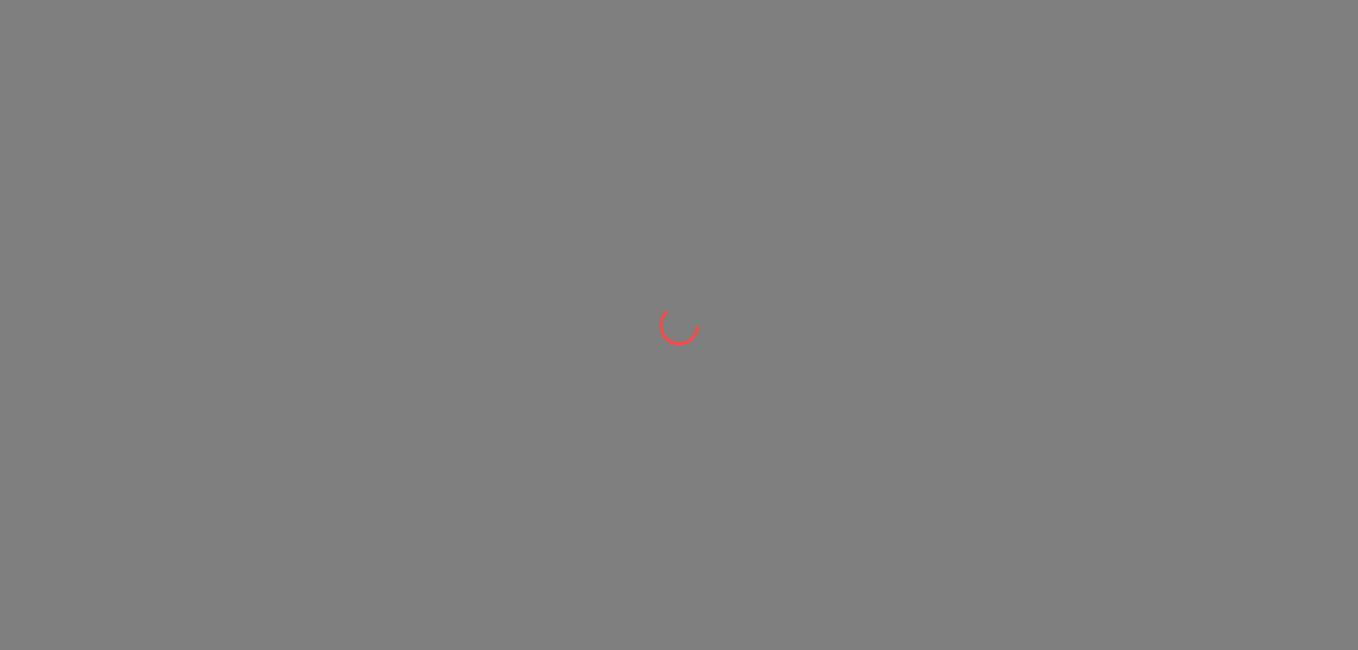 scroll, scrollTop: 0, scrollLeft: 0, axis: both 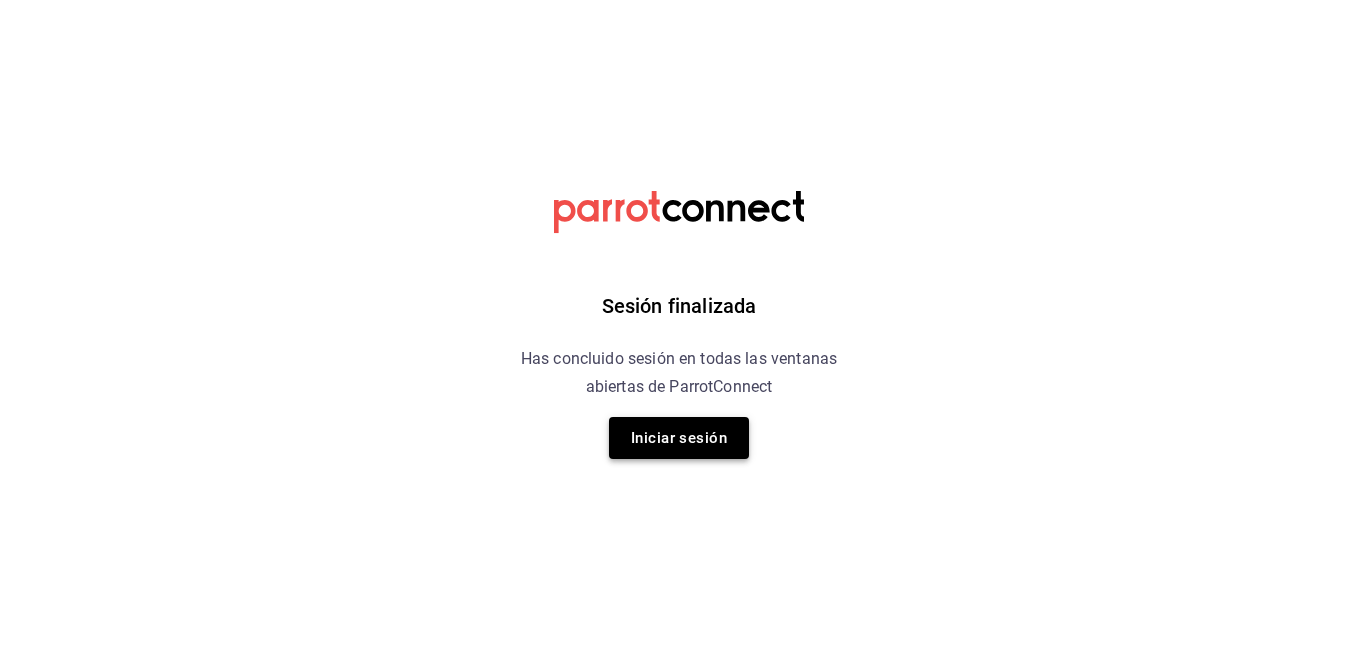 click on "Iniciar sesión" at bounding box center [679, 438] 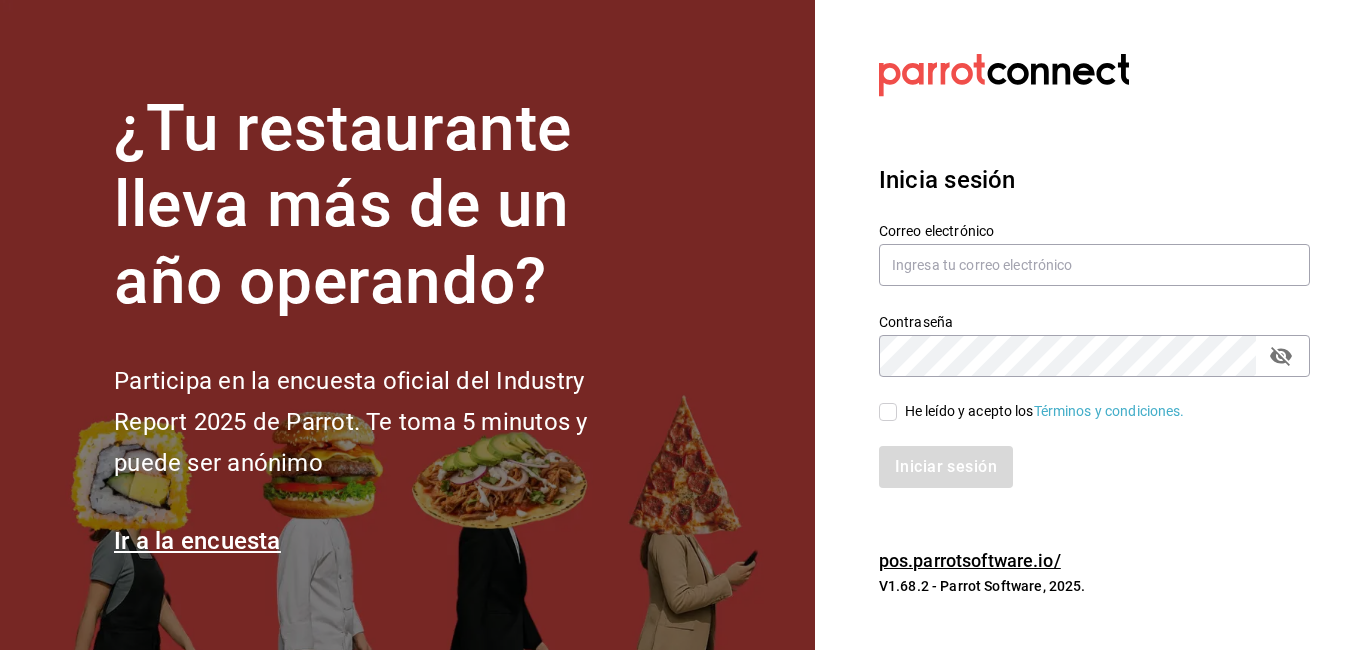 click on "Correo electrónico" at bounding box center [1094, 255] 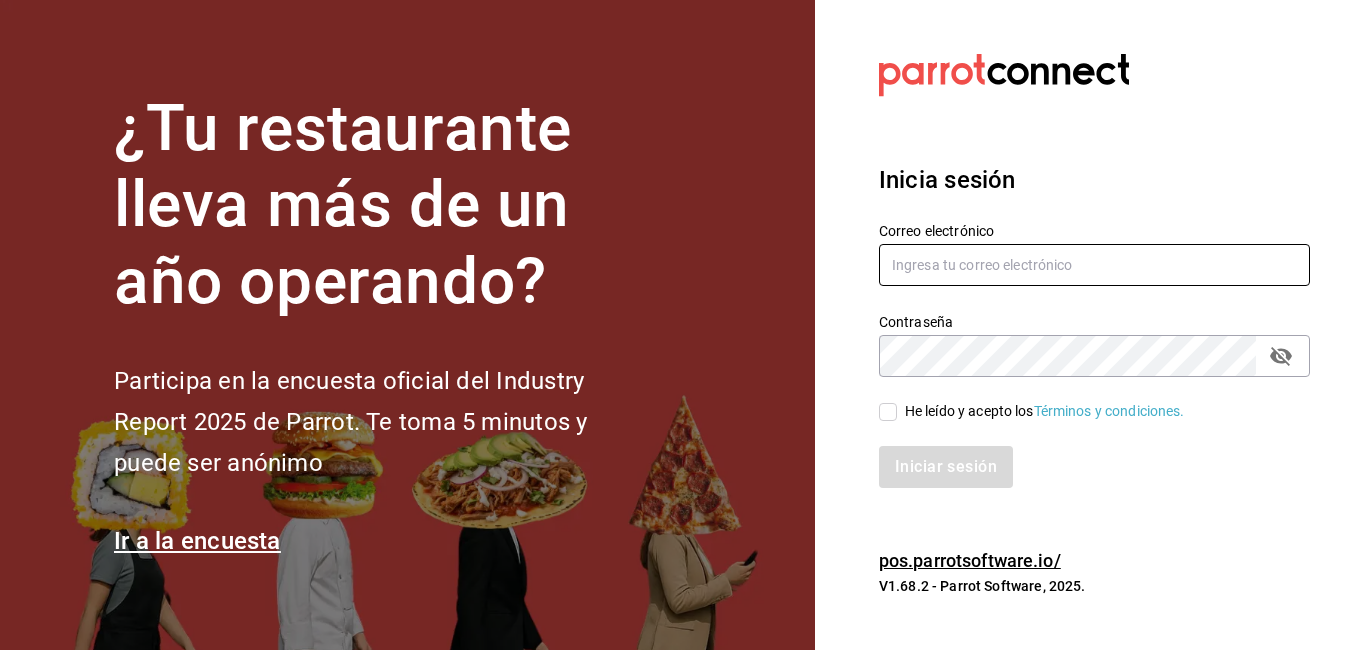 click at bounding box center (1094, 265) 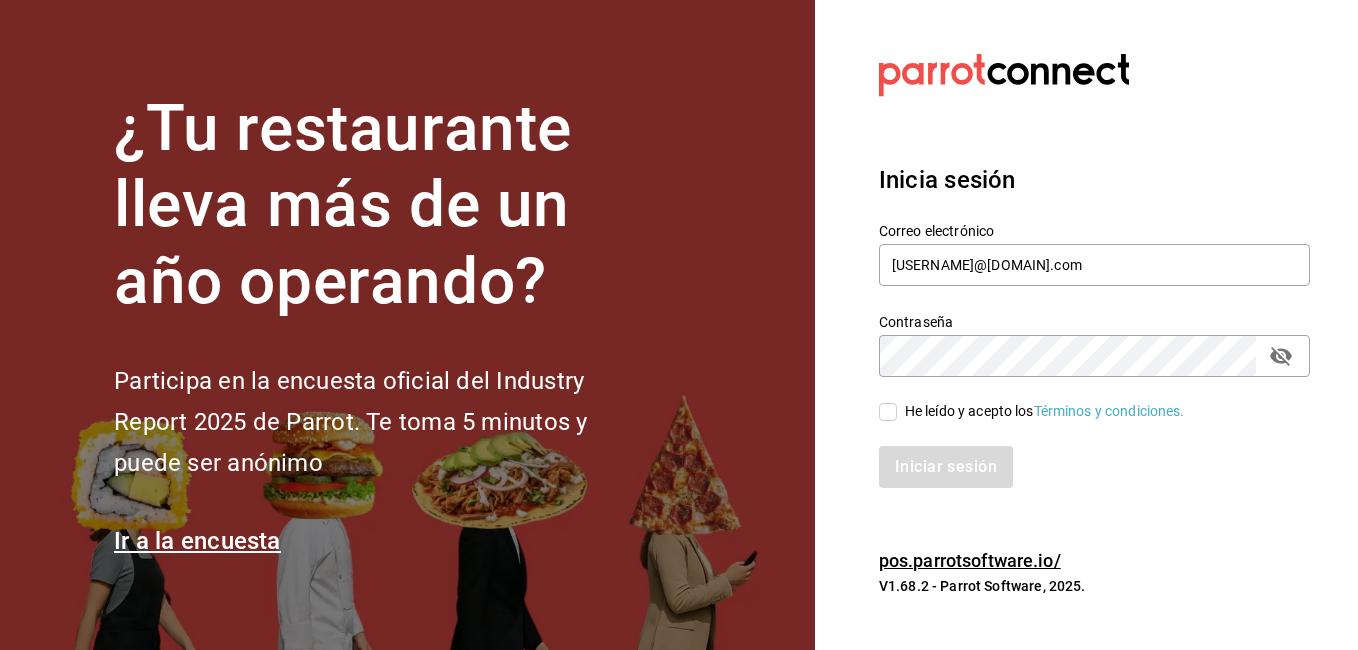click on "He leído y acepto los  Términos y condiciones." at bounding box center (888, 412) 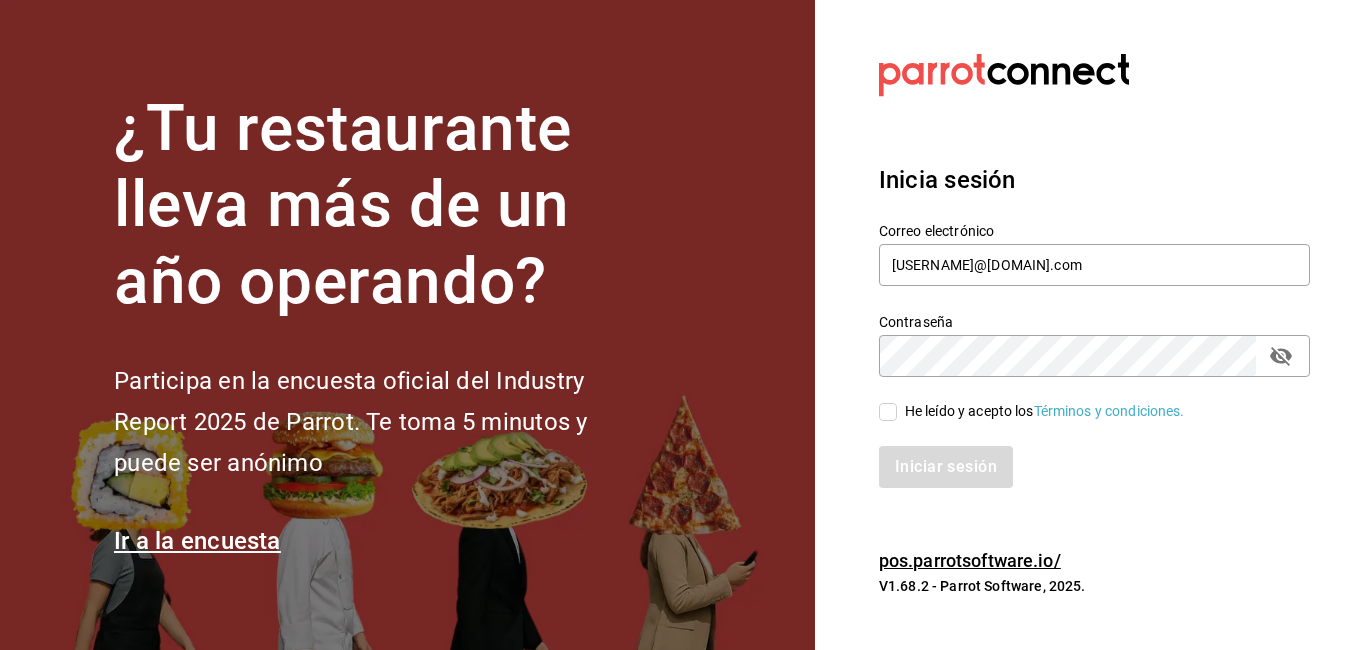 checkbox on "true" 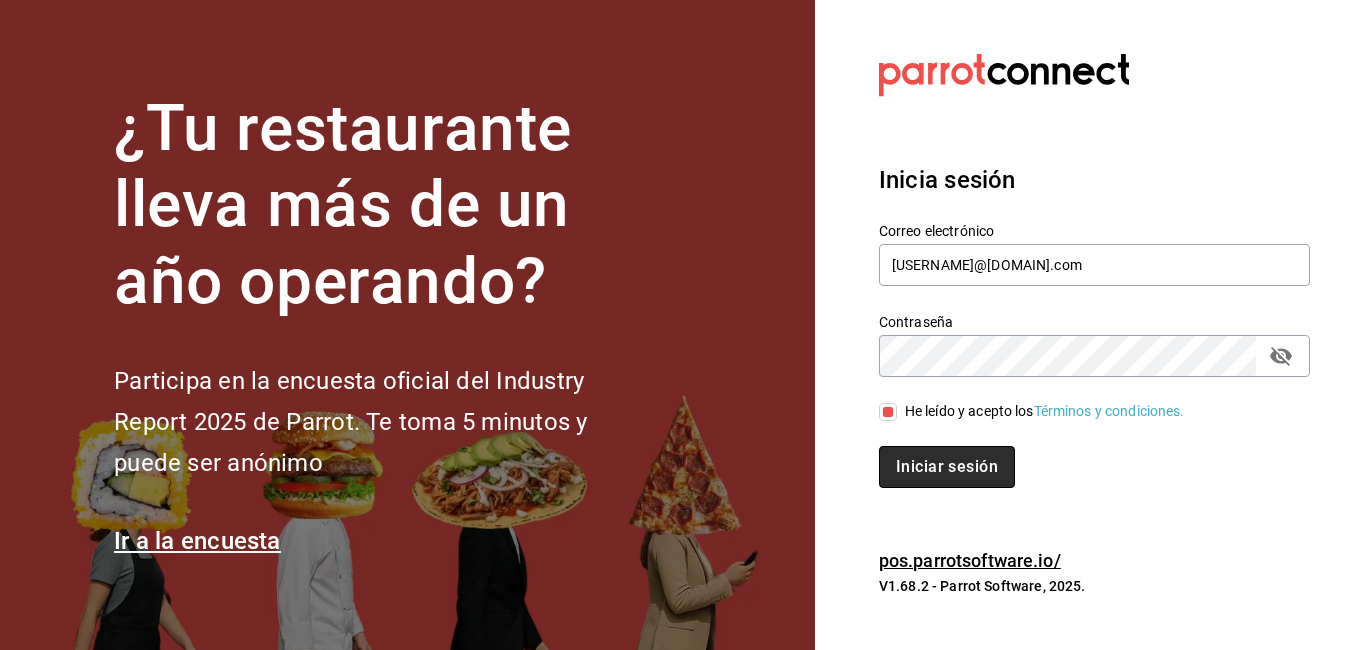 click on "Iniciar sesión" at bounding box center [947, 467] 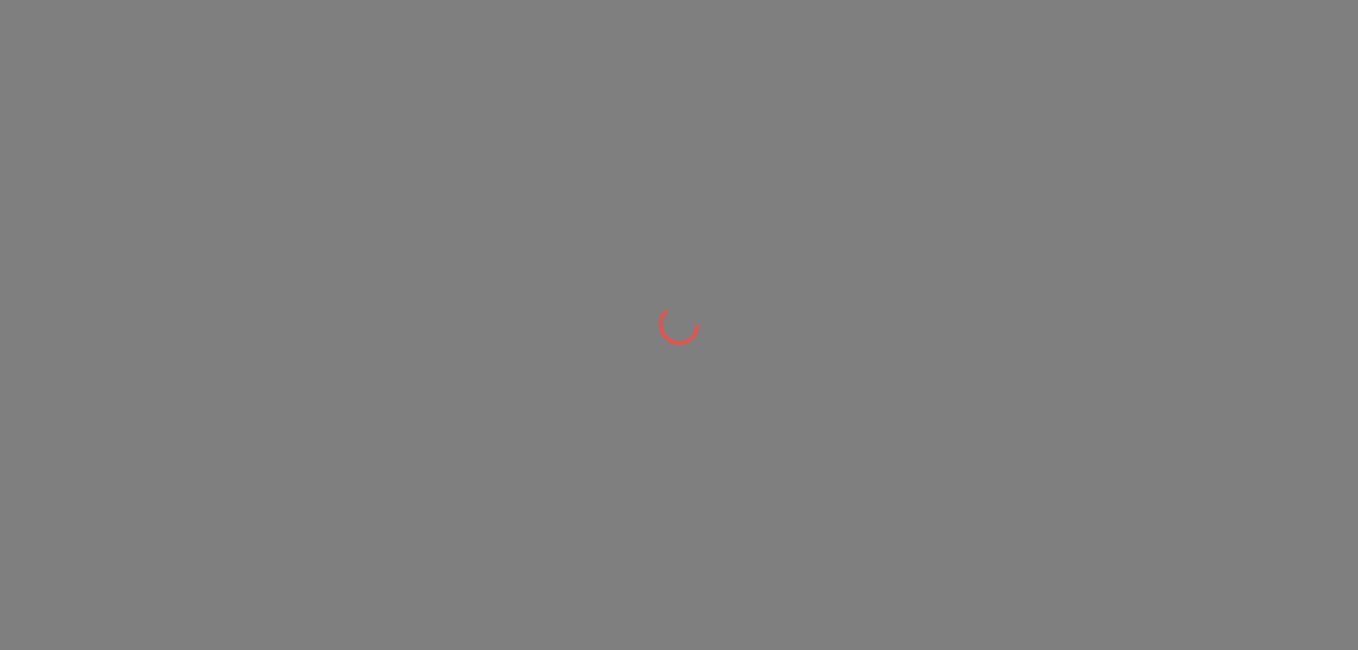 scroll, scrollTop: 0, scrollLeft: 0, axis: both 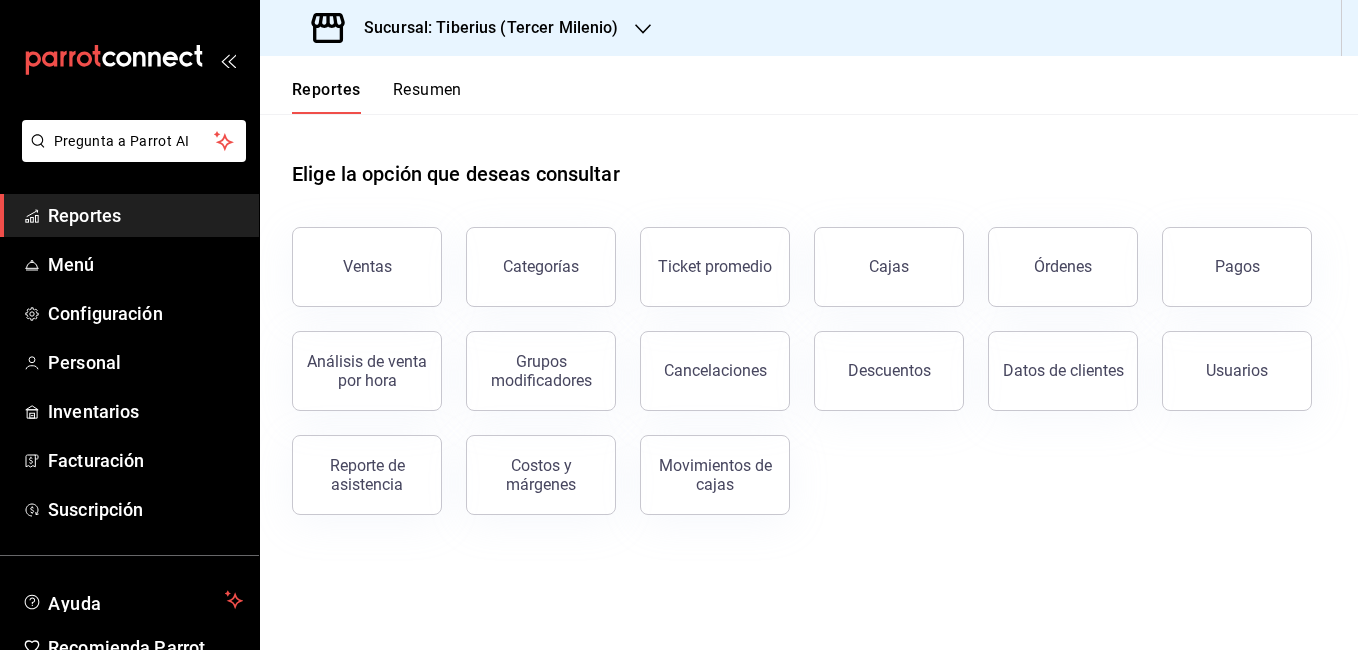 click on "Sucursal: Tiberius (Tercer Milenio)" at bounding box center [483, 28] 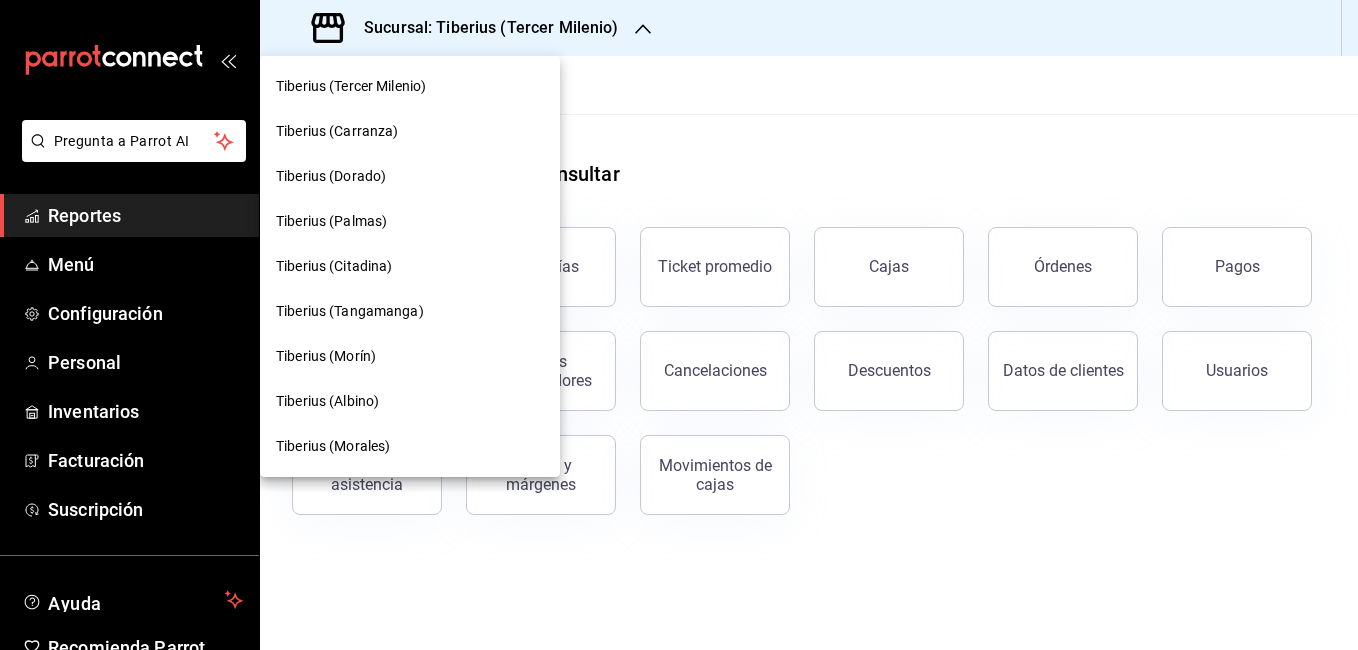 click at bounding box center (679, 325) 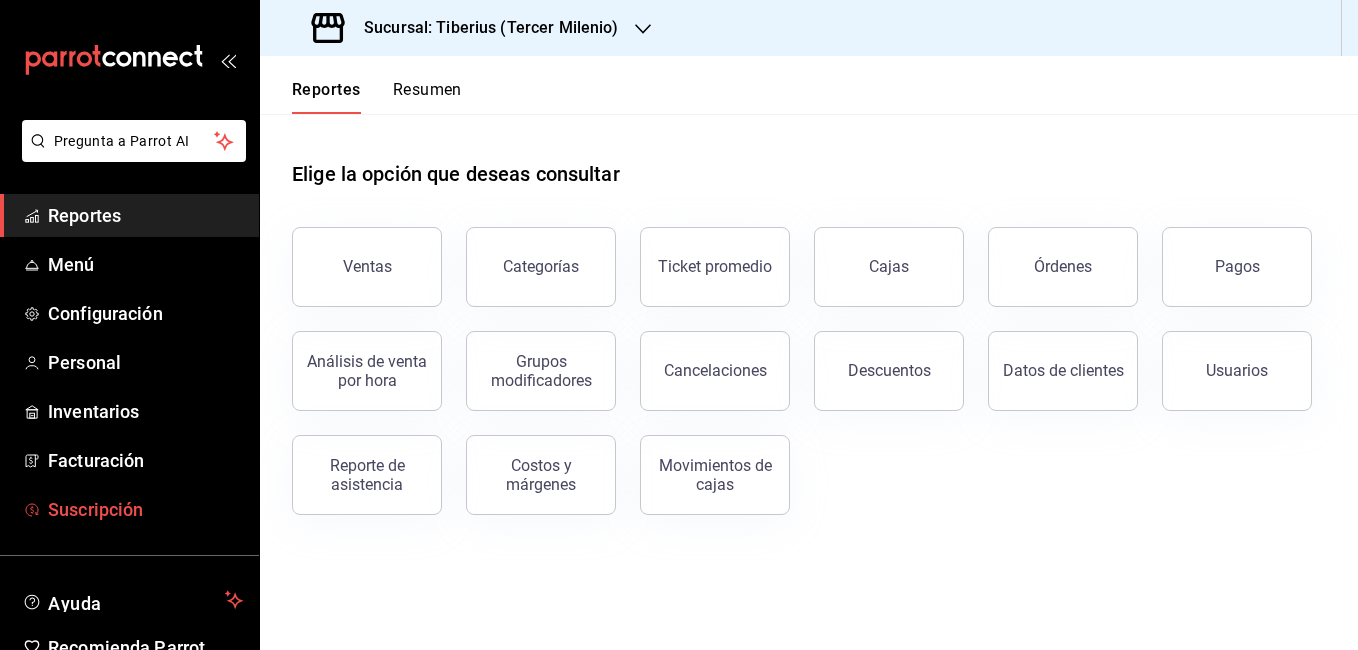 click on "Suscripción" at bounding box center [145, 509] 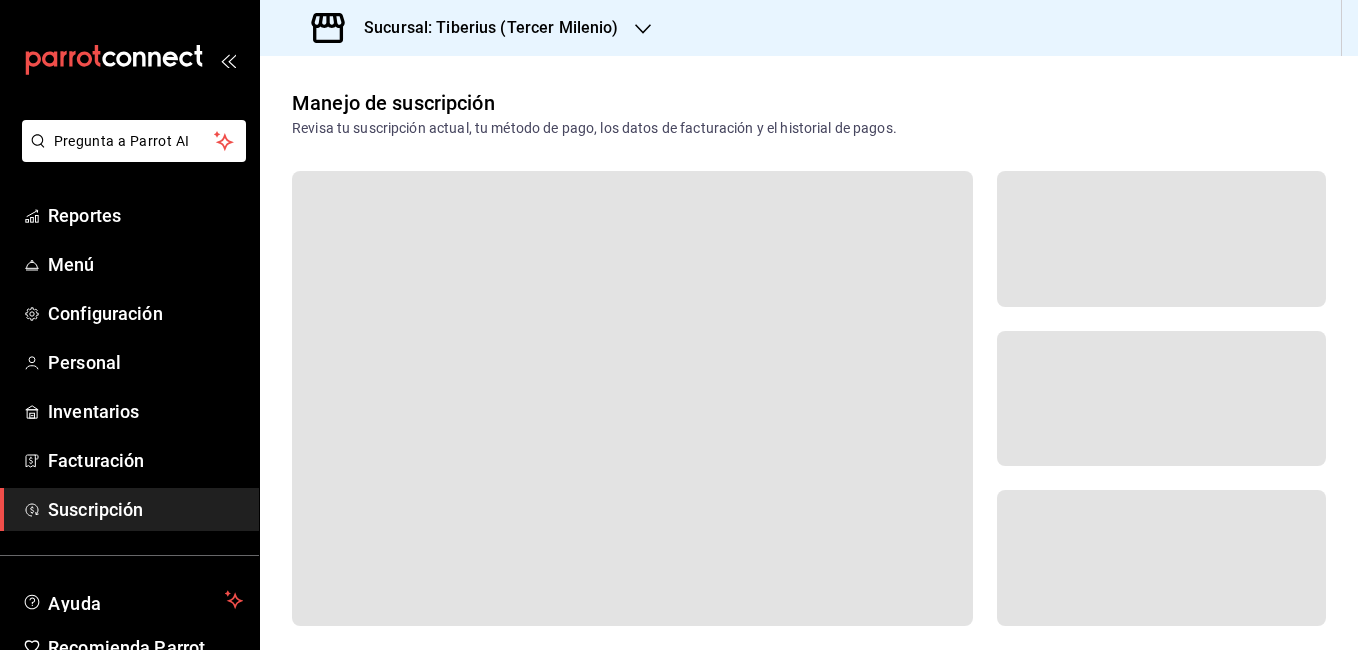 click on "Sucursal: Tiberius (Tercer Milenio)" at bounding box center (483, 28) 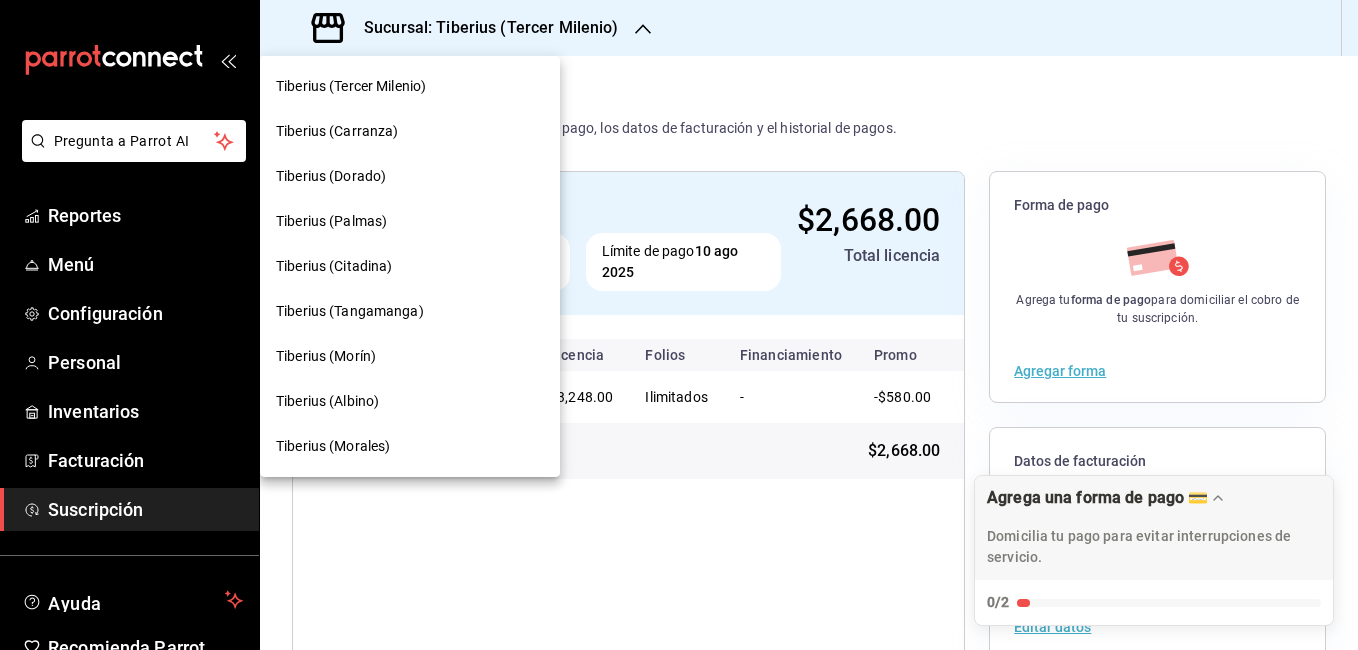 click on "Tiberius (Albino)" at bounding box center [327, 401] 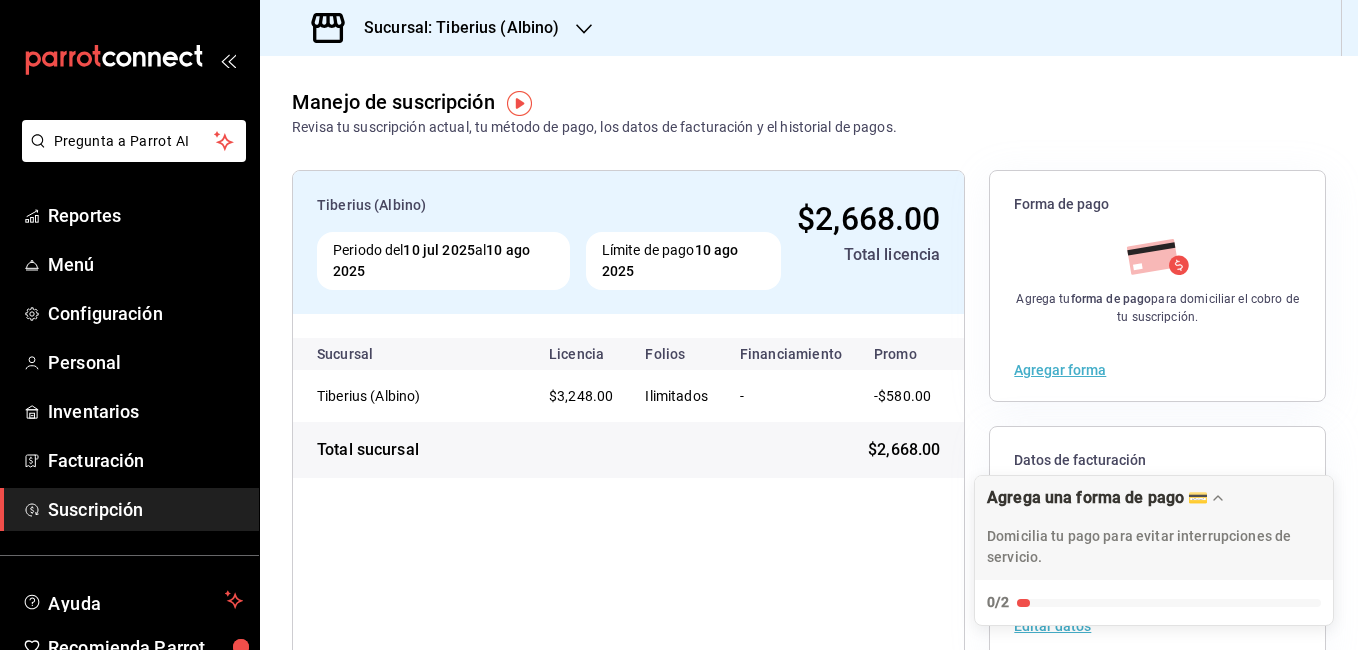 scroll, scrollTop: 0, scrollLeft: 0, axis: both 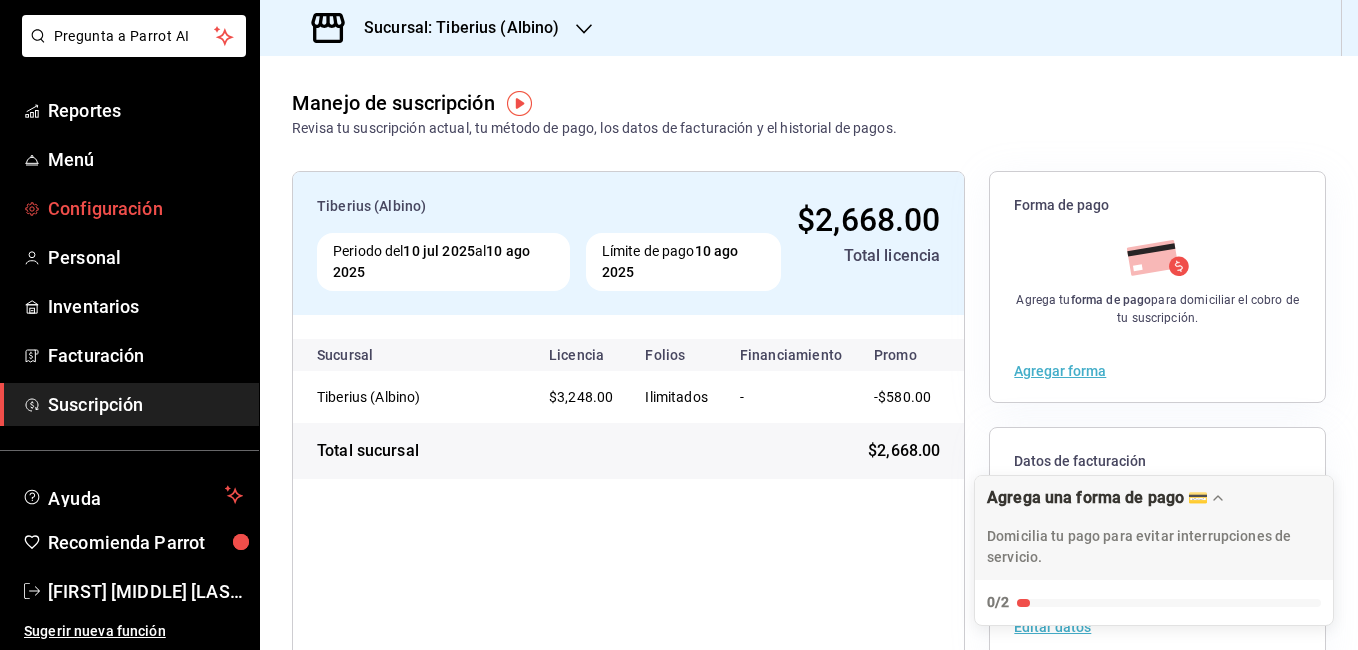click on "Configuración" at bounding box center [145, 208] 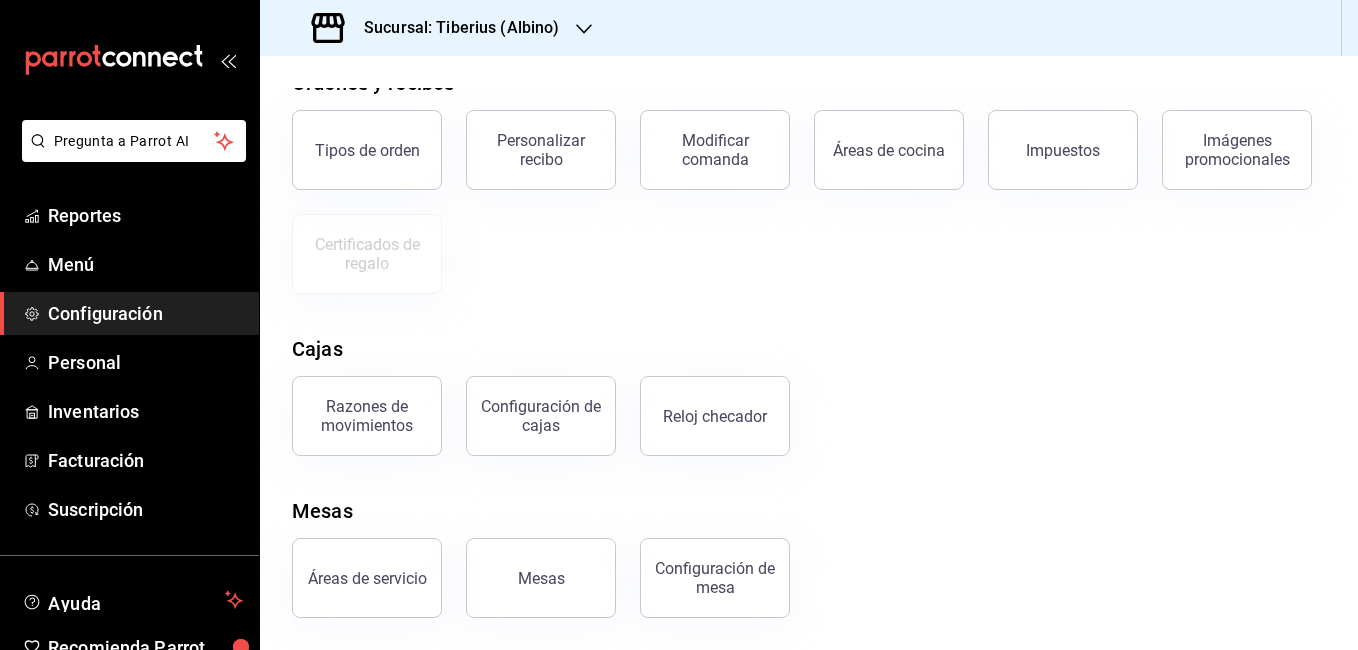 scroll, scrollTop: 364, scrollLeft: 0, axis: vertical 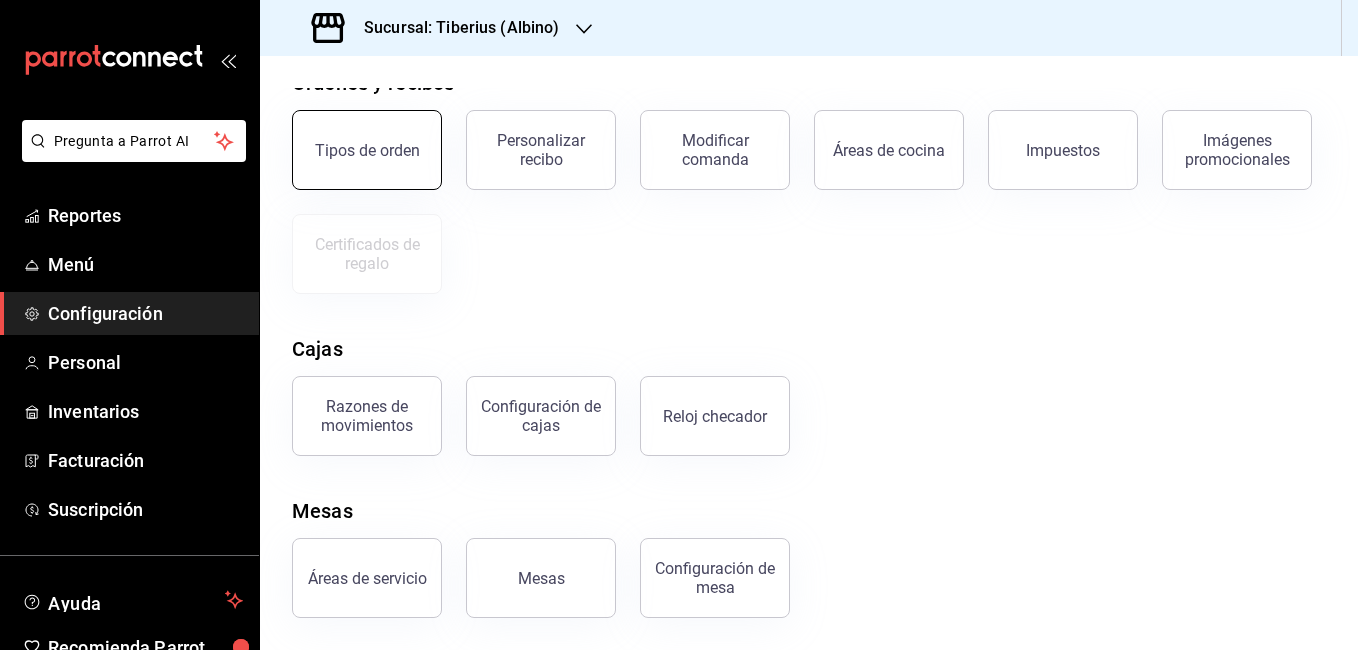 click on "Tipos de orden" at bounding box center (367, 150) 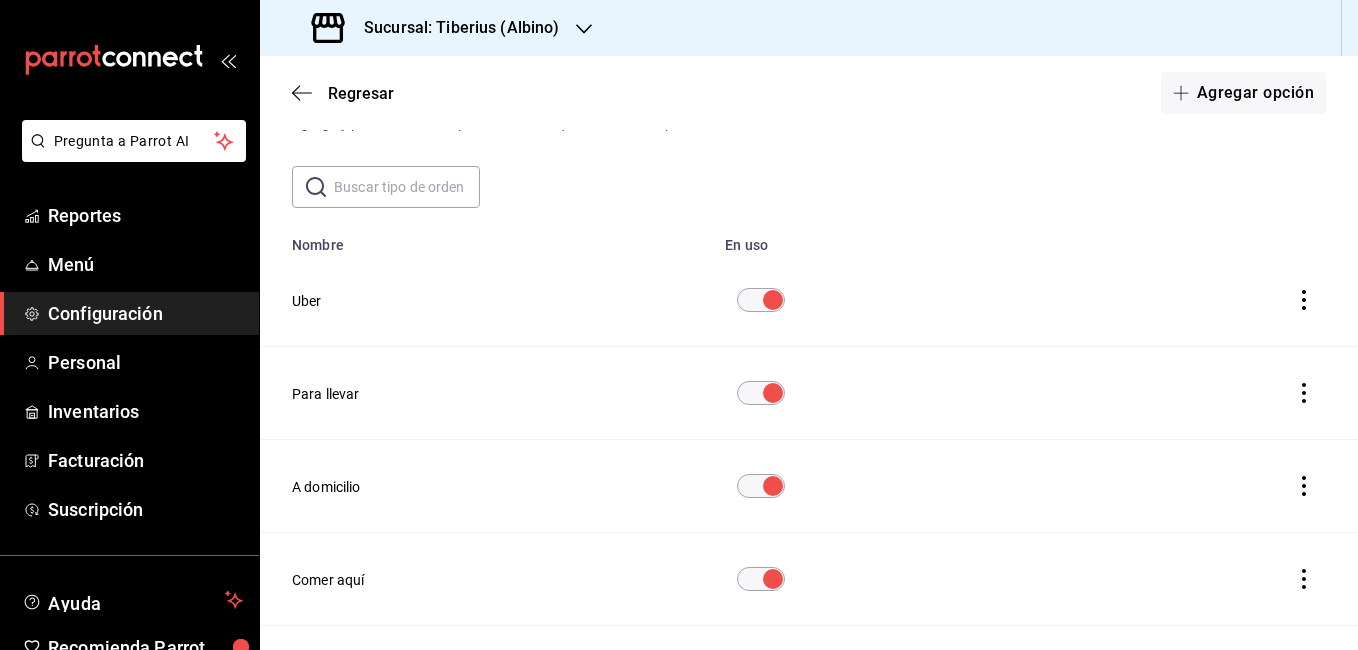 scroll, scrollTop: 0, scrollLeft: 0, axis: both 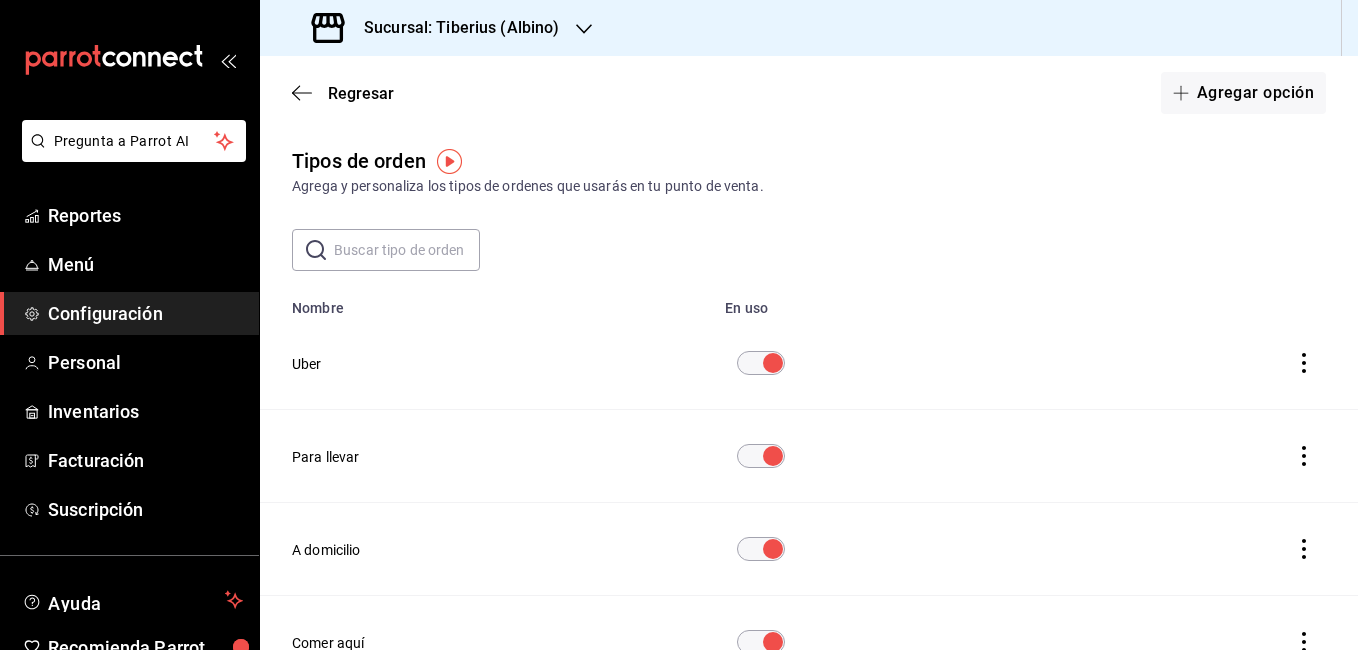 click 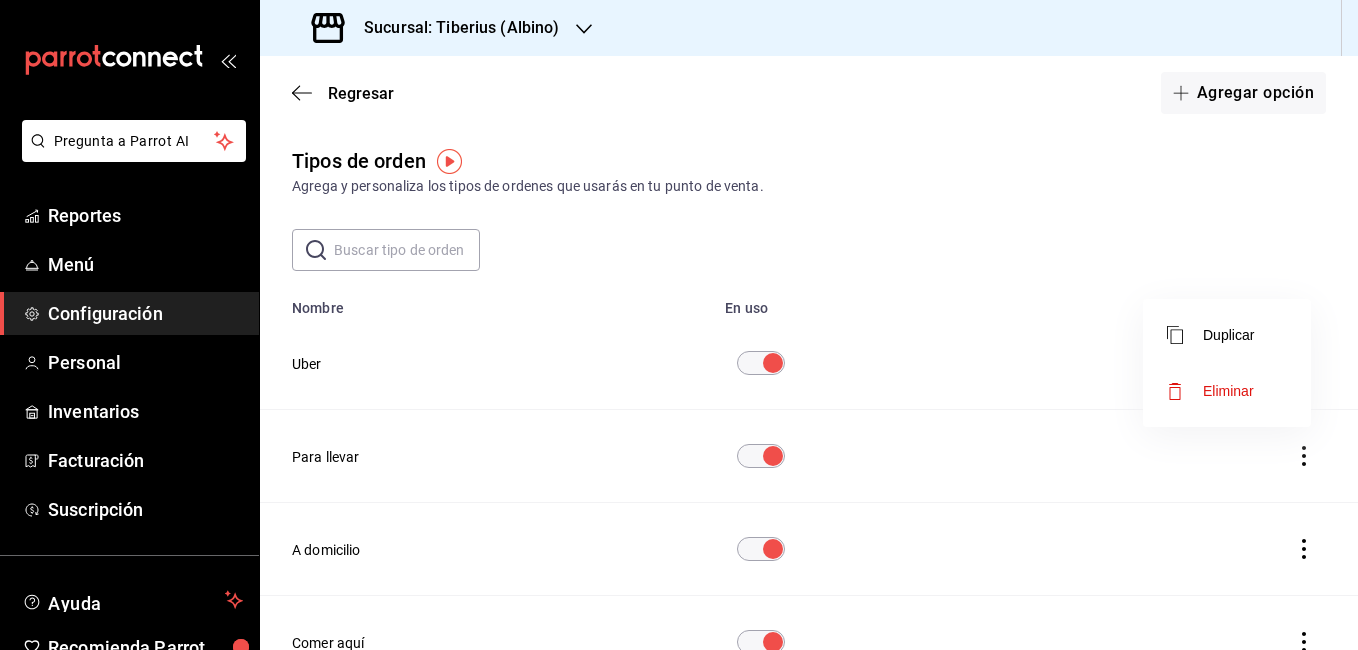 click at bounding box center (679, 325) 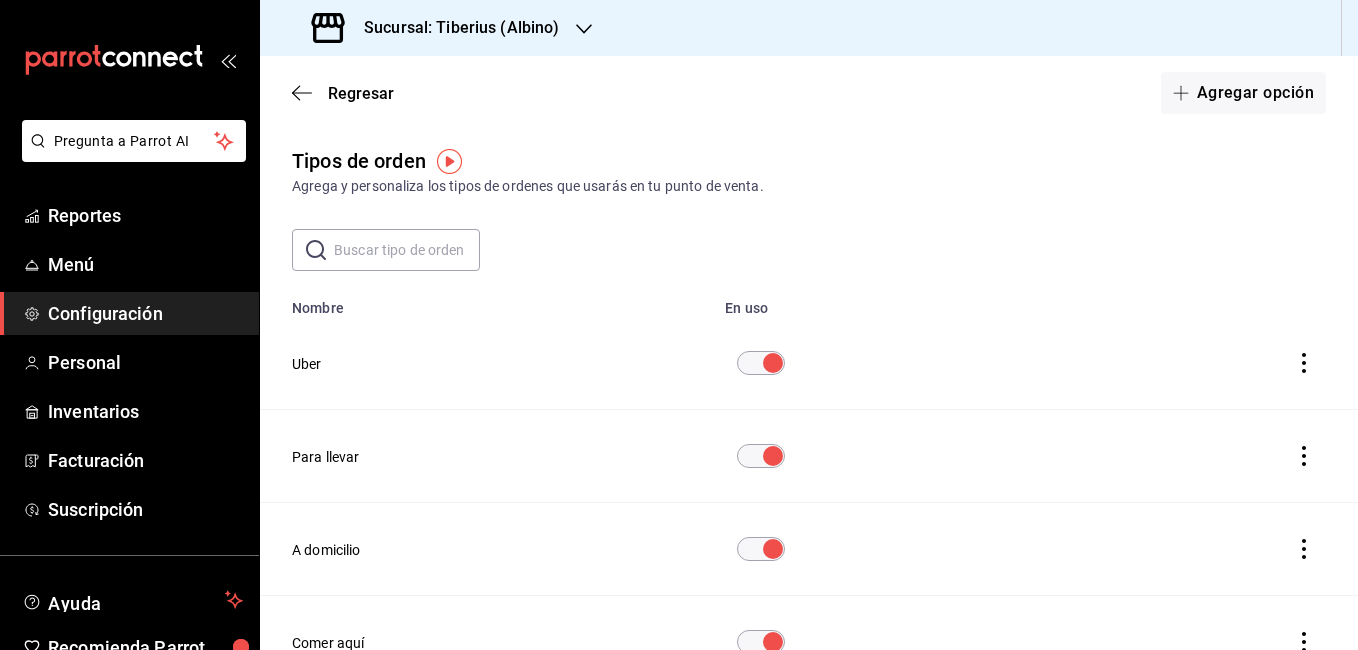 click on "Uber" at bounding box center (307, 364) 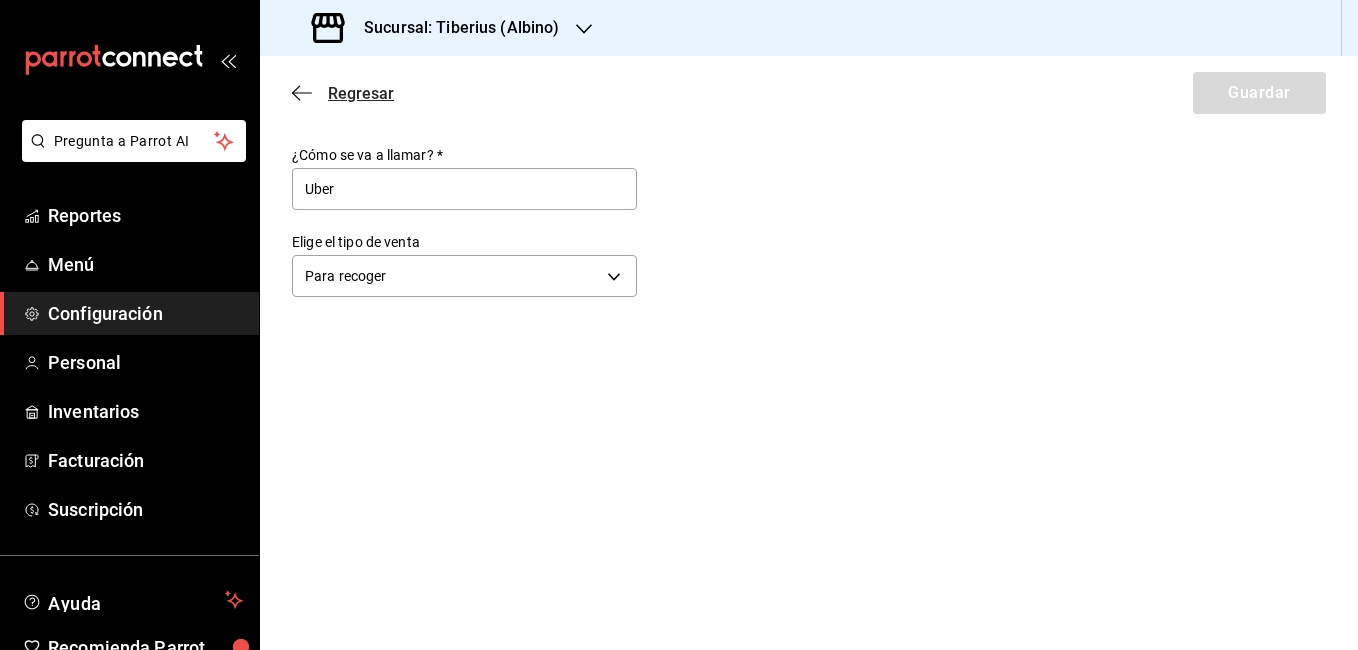 click 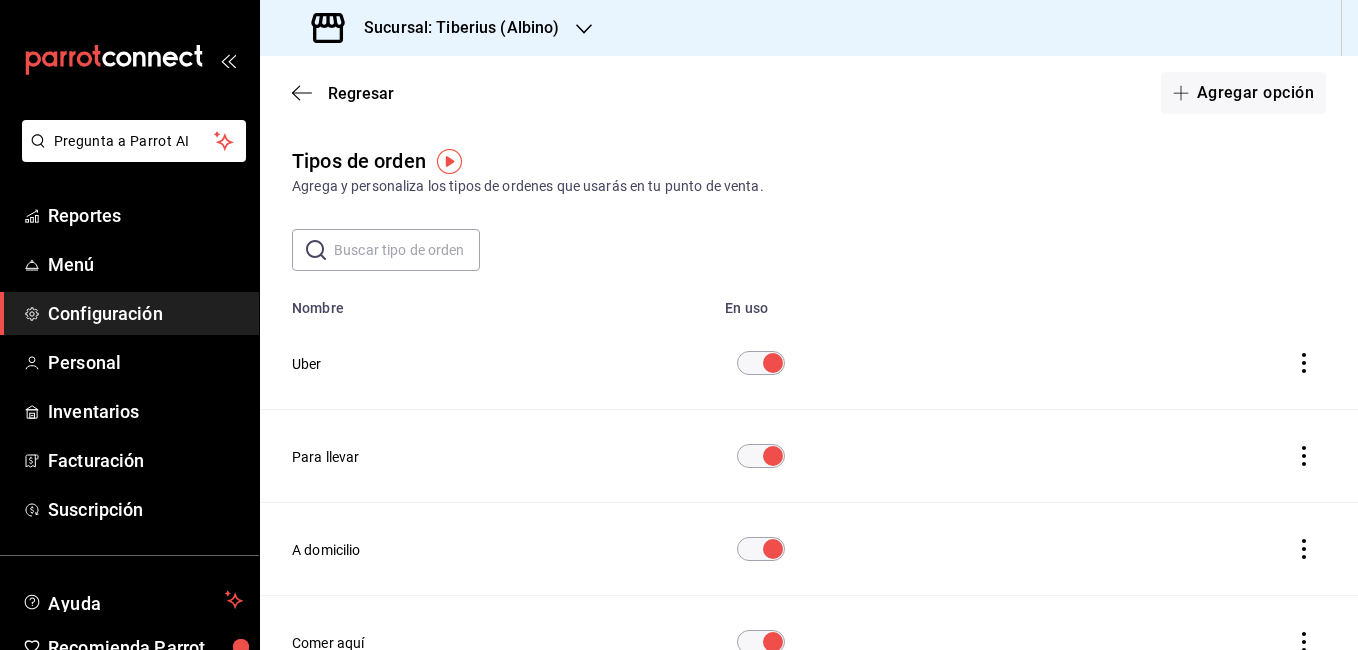 click on "Configuración" at bounding box center [145, 313] 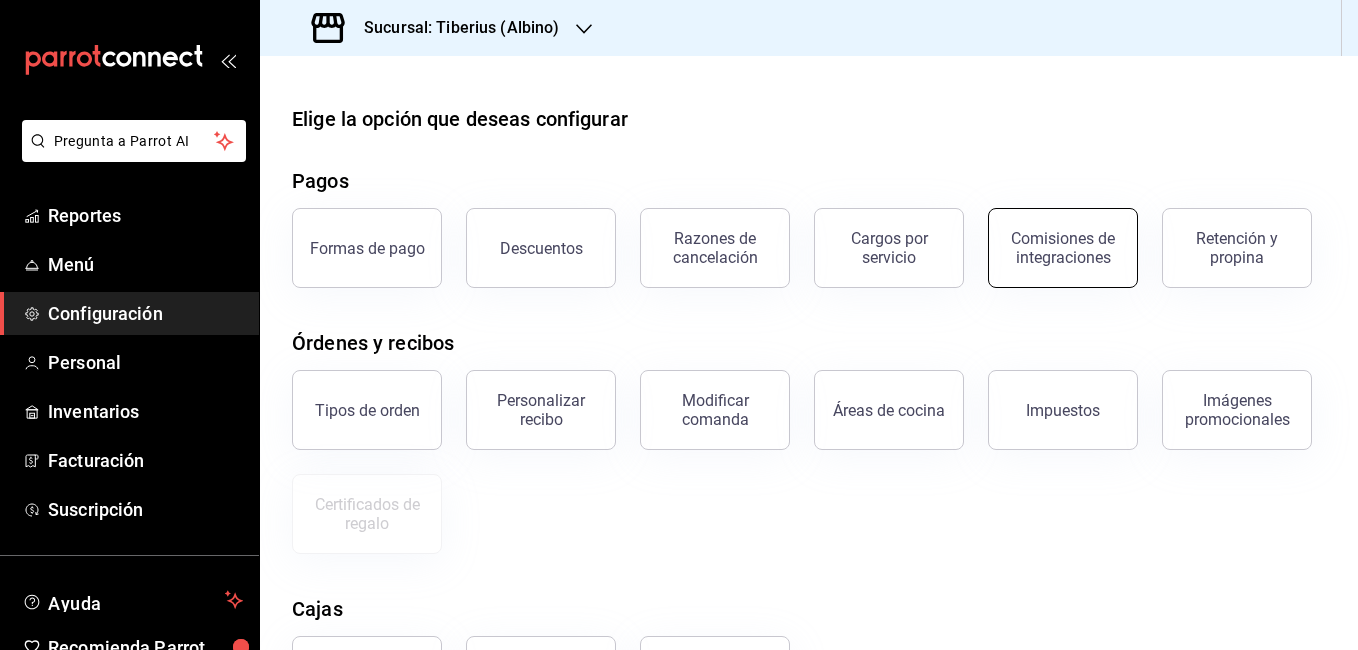 click on "Comisiones de integraciones" at bounding box center (1063, 248) 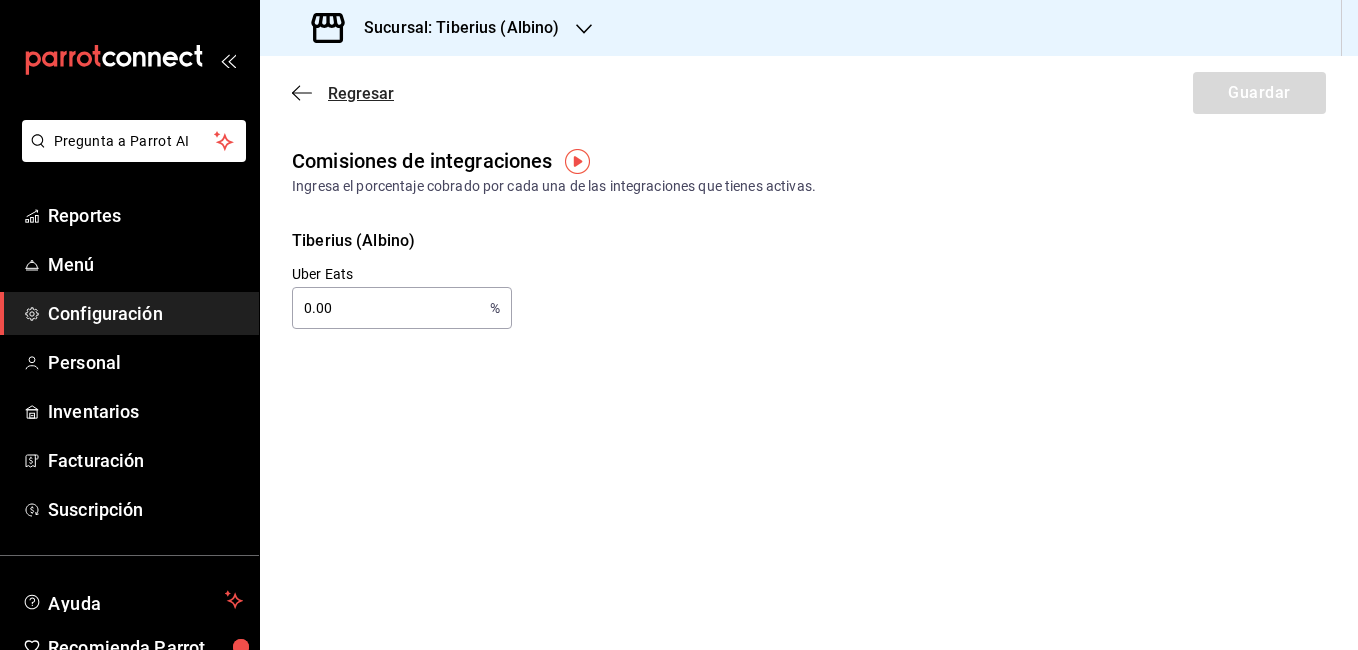 click 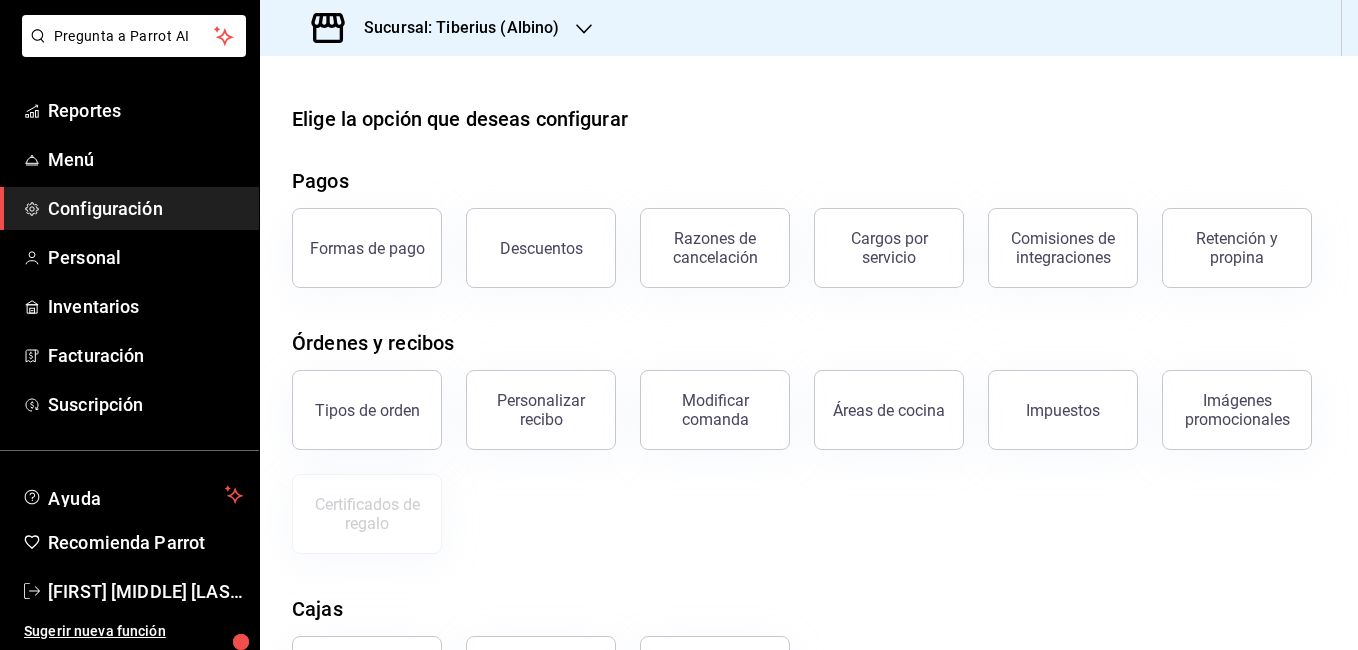 scroll, scrollTop: 5, scrollLeft: 0, axis: vertical 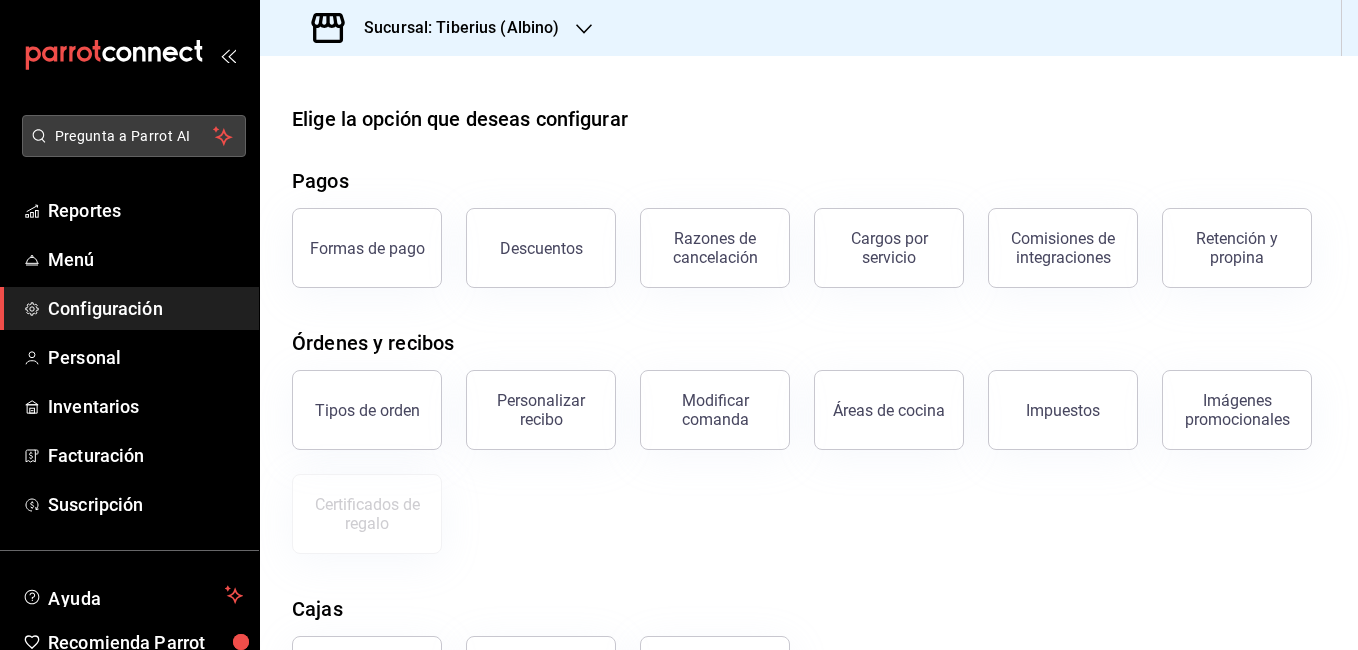click on "Pregunta a Parrot AI" at bounding box center [134, 136] 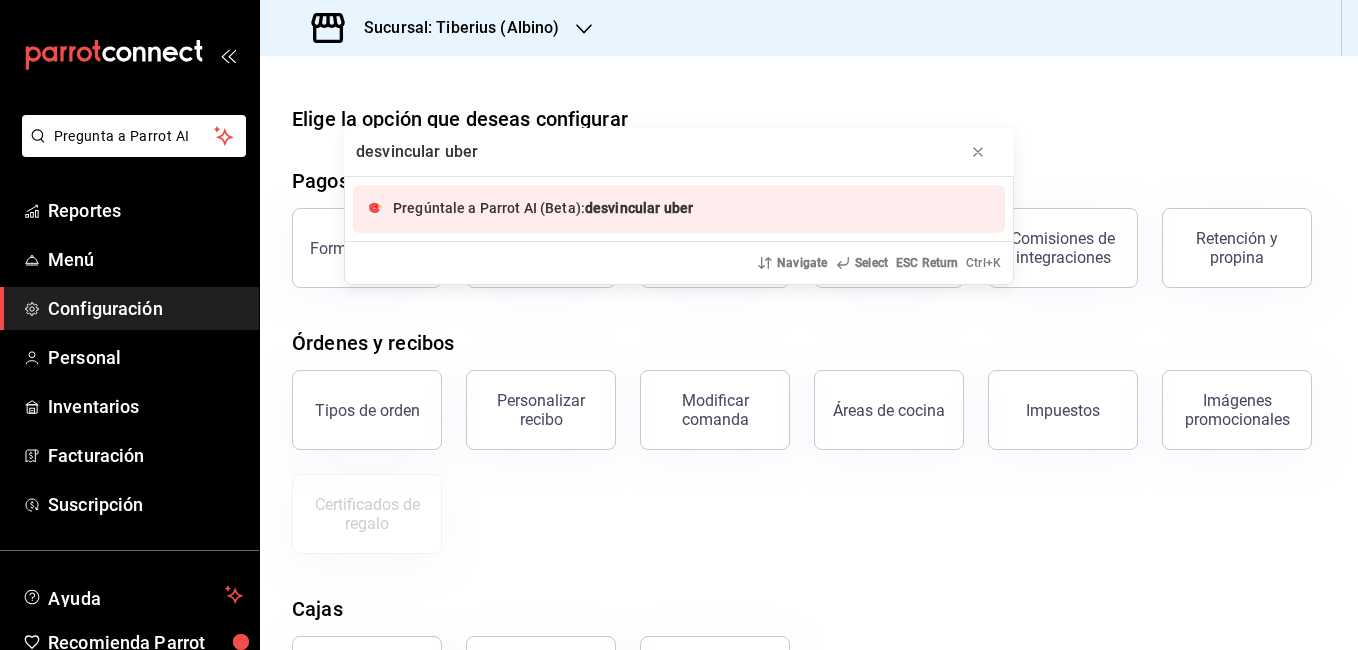 type on "desvincular uber" 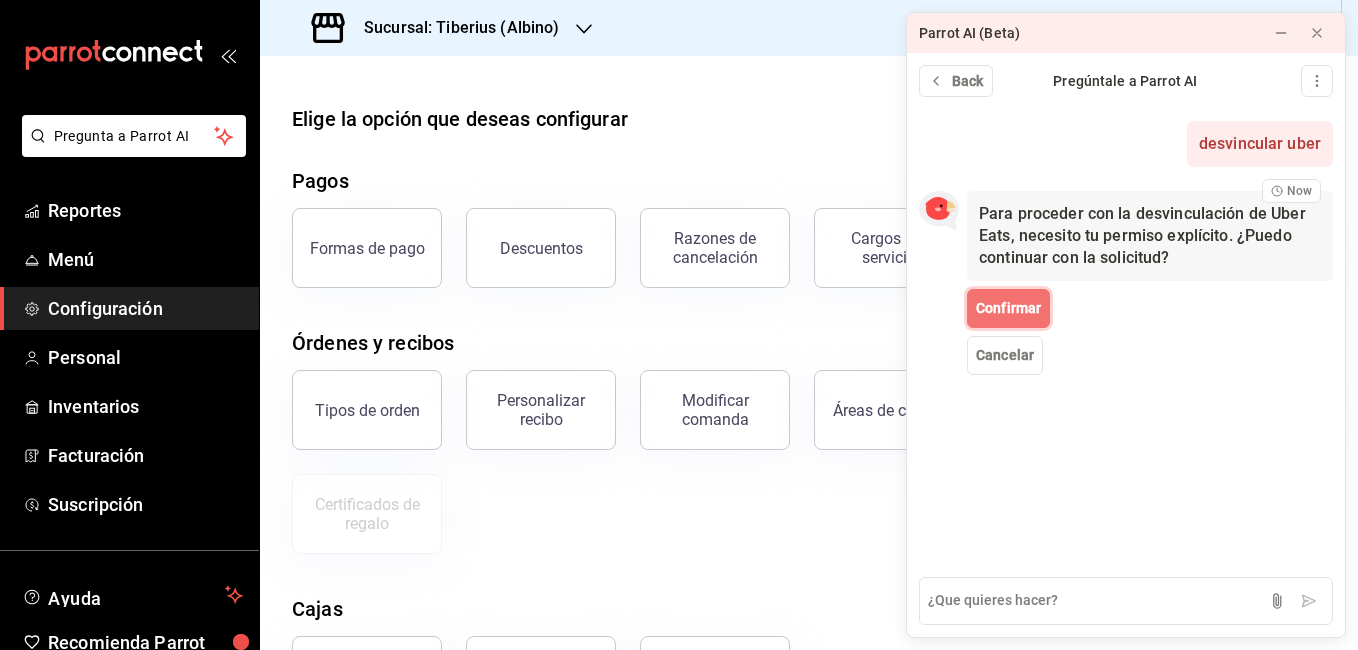 click on "Confirmar" at bounding box center (1008, 308) 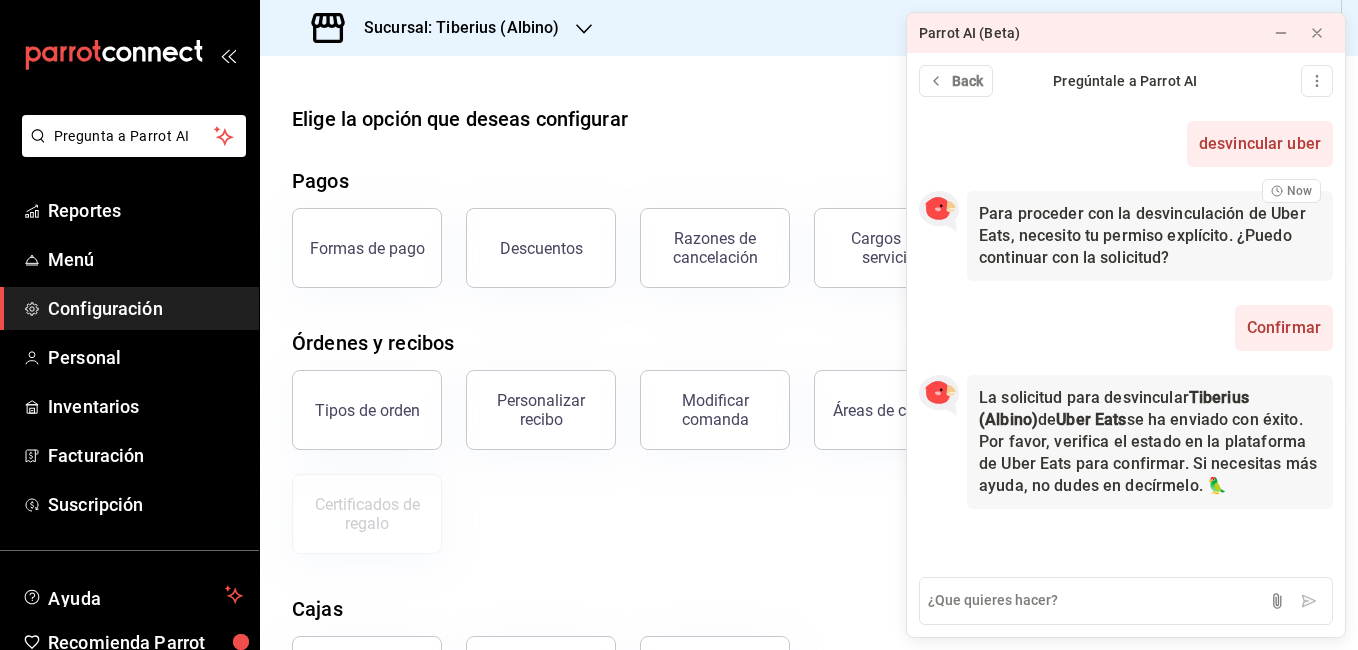 scroll, scrollTop: 0, scrollLeft: 0, axis: both 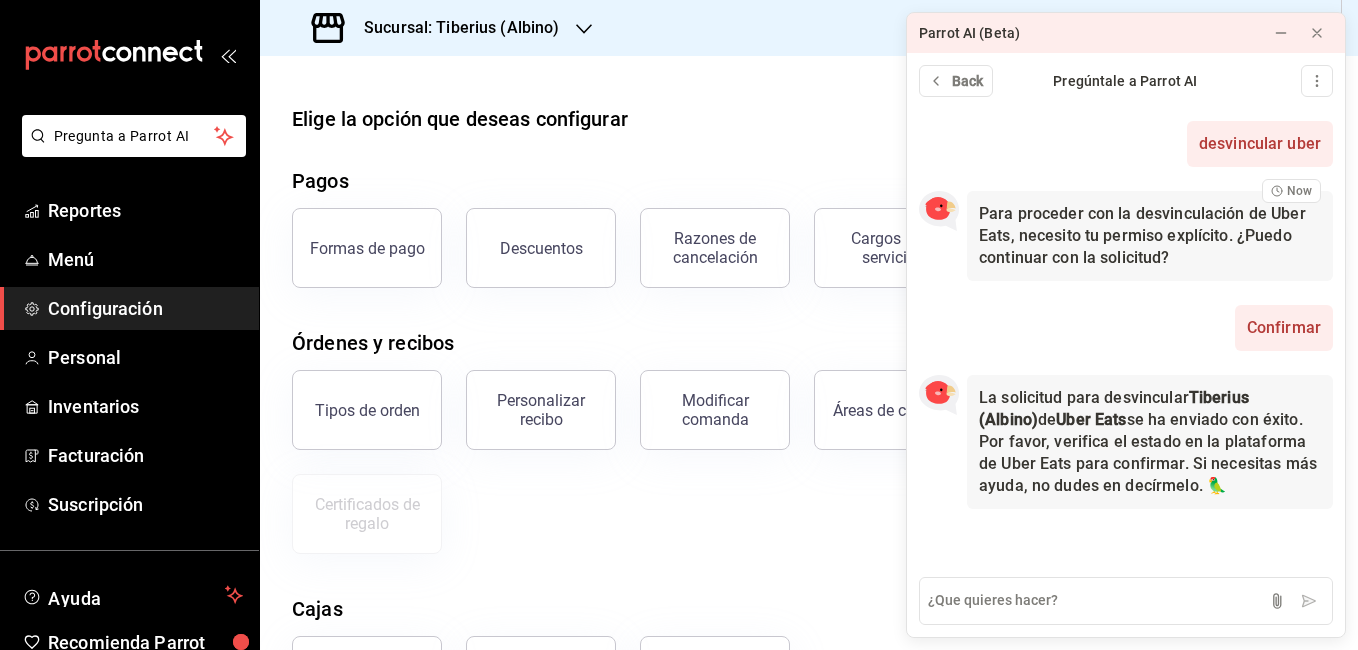click at bounding box center (809, 72) 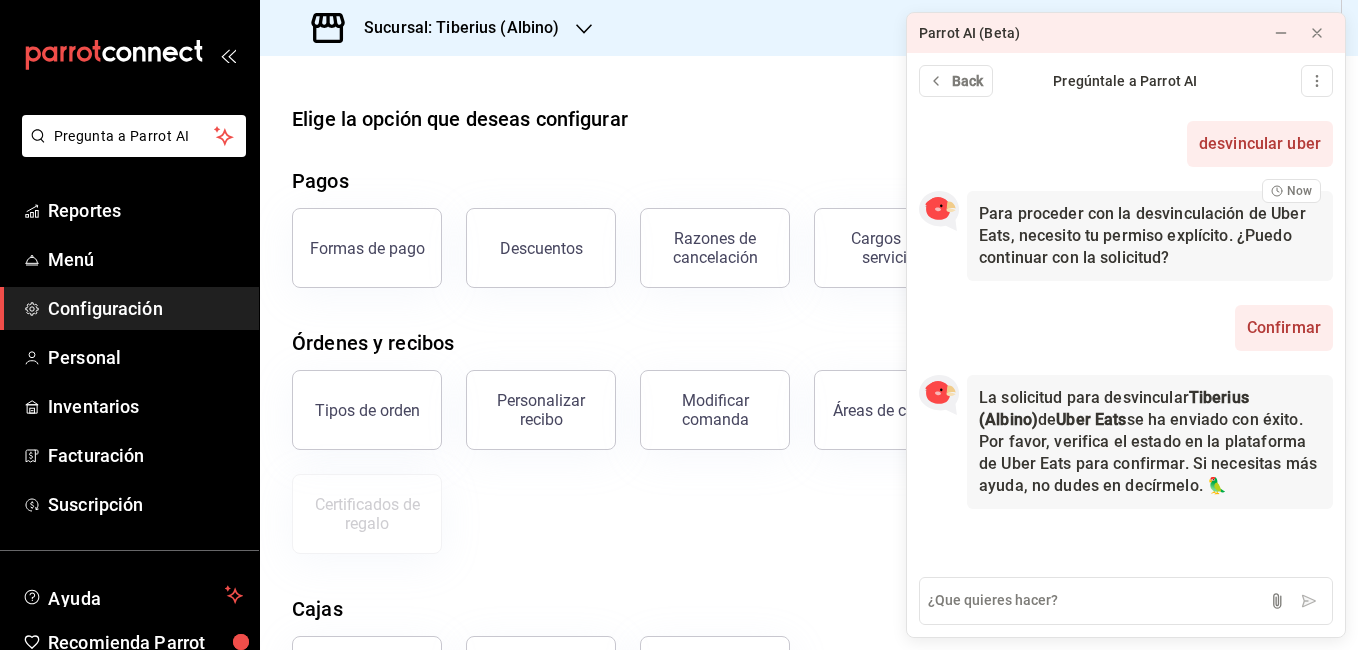 click on "Elige la opción que deseas configurar" at bounding box center (809, 119) 